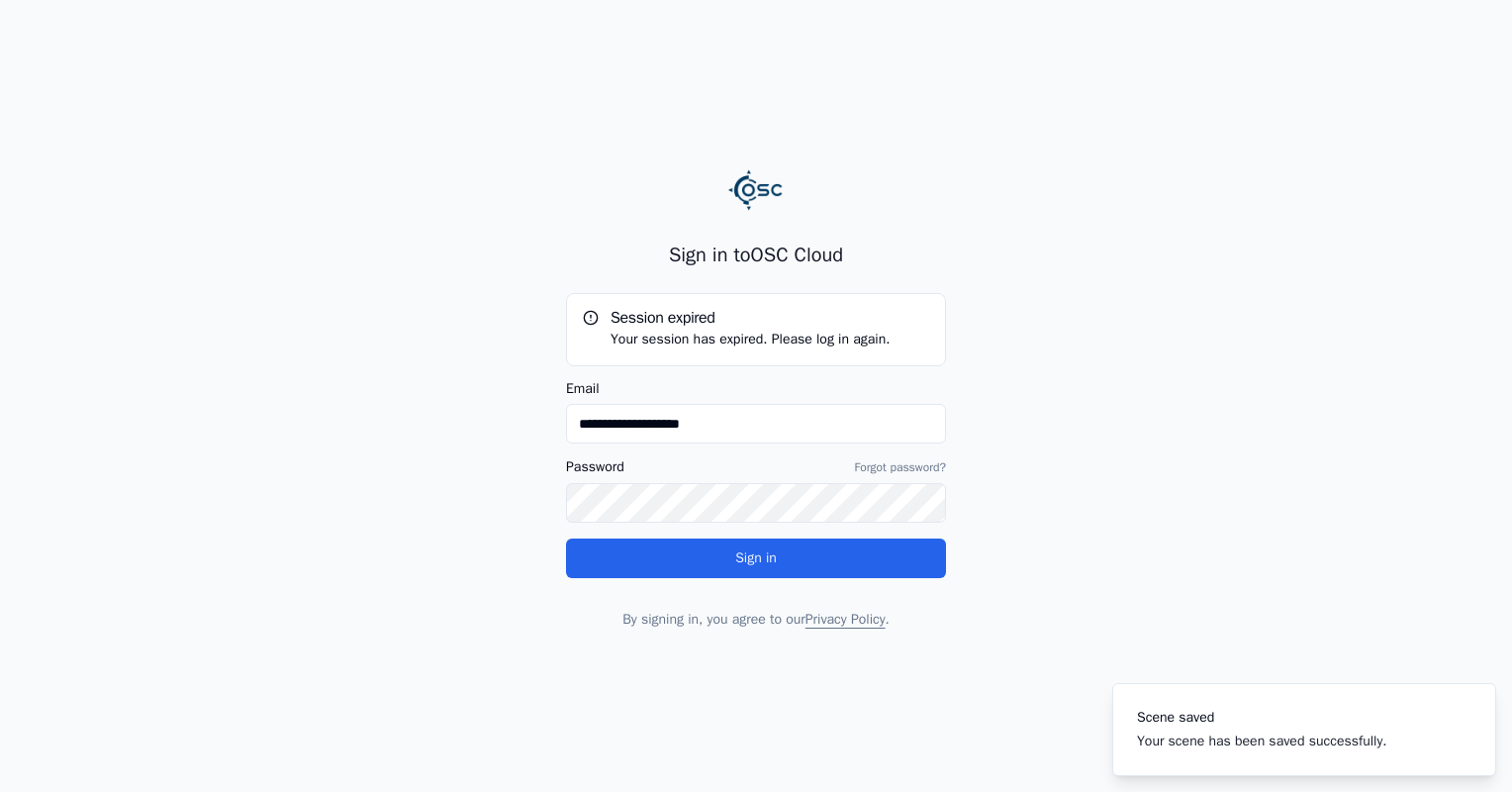 scroll, scrollTop: 0, scrollLeft: 0, axis: both 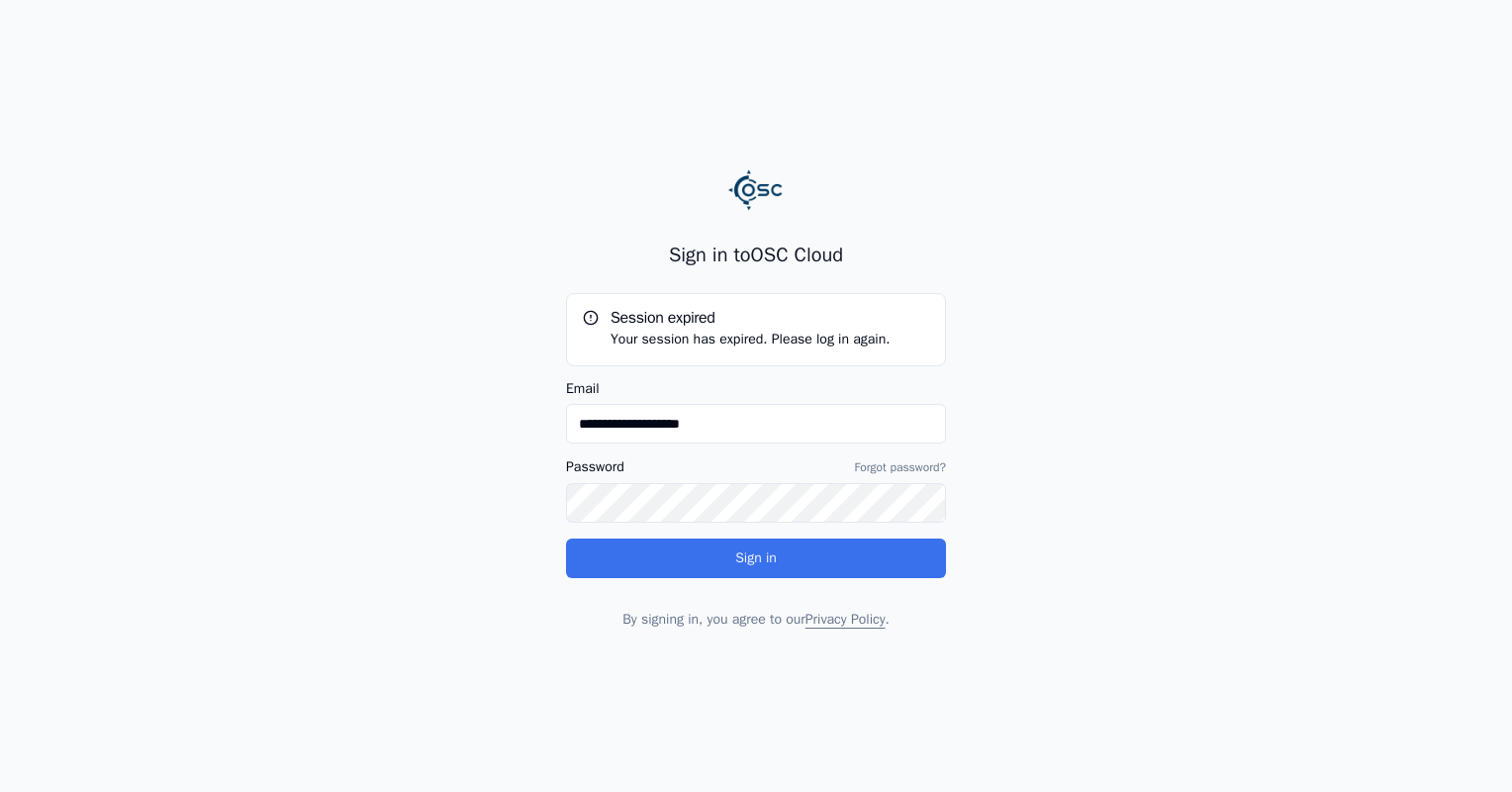 click on "Sign in" at bounding box center [756, 558] 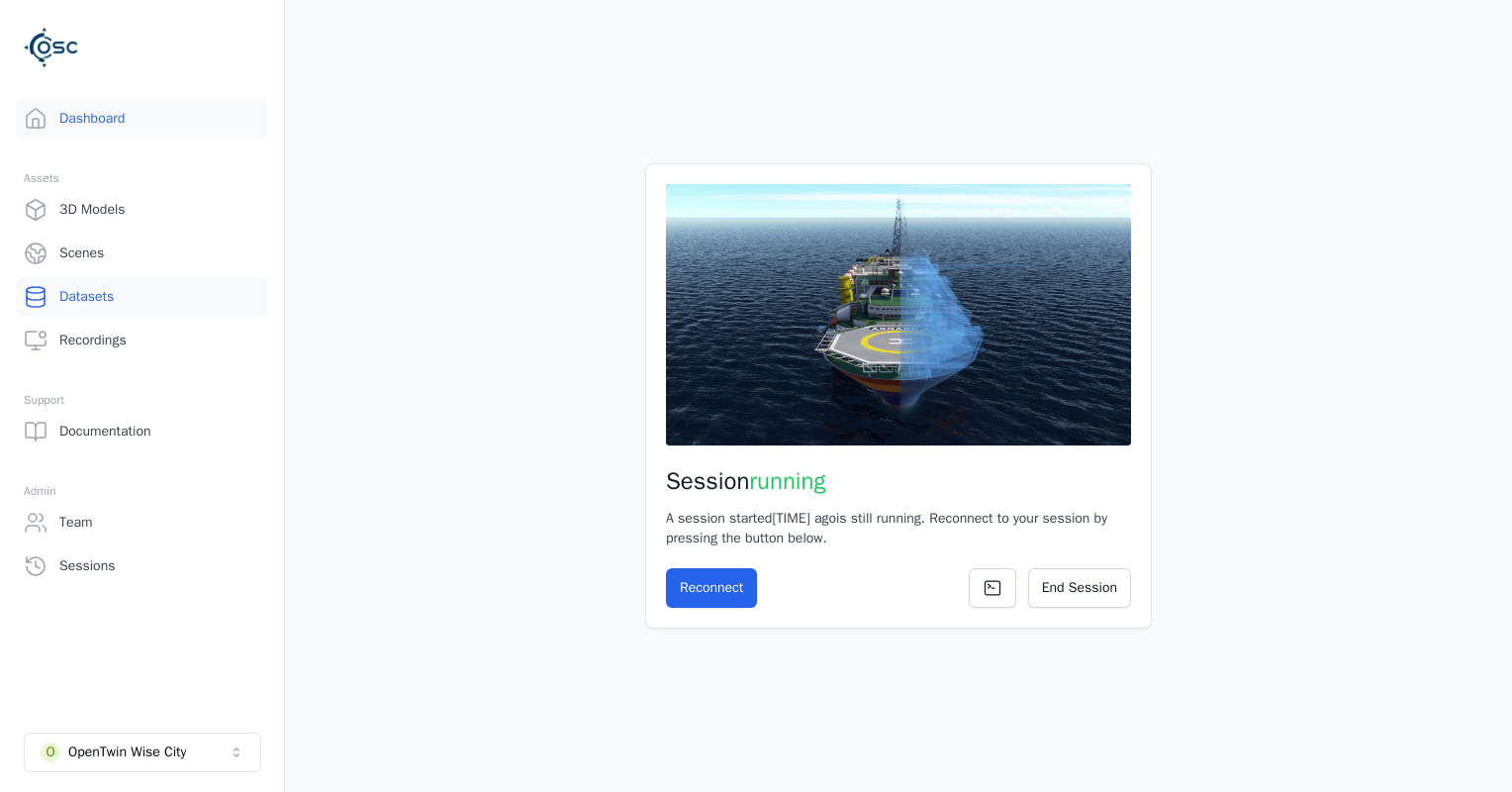 scroll, scrollTop: 0, scrollLeft: 0, axis: both 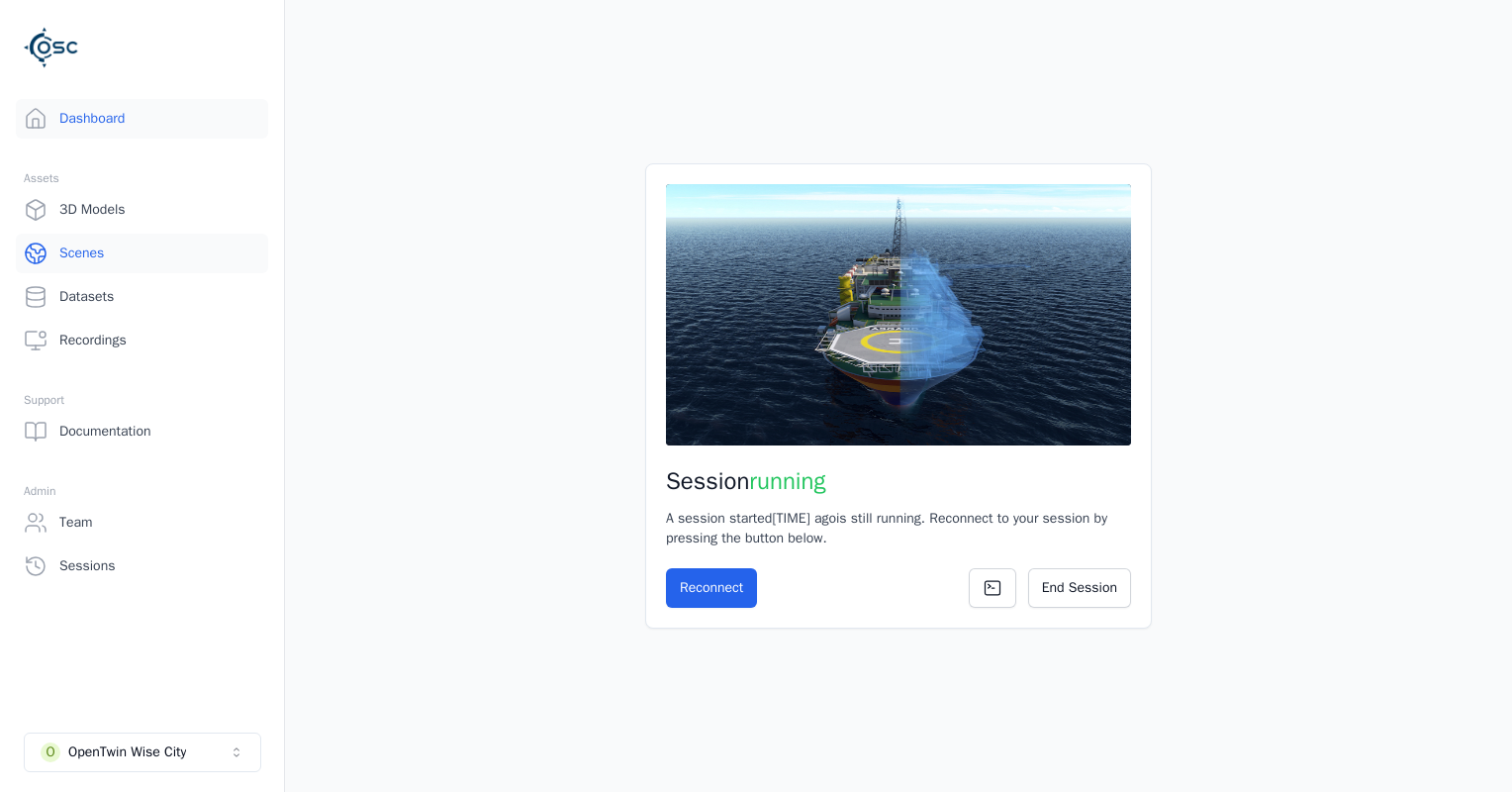 click on "Scenes" at bounding box center [142, 253] 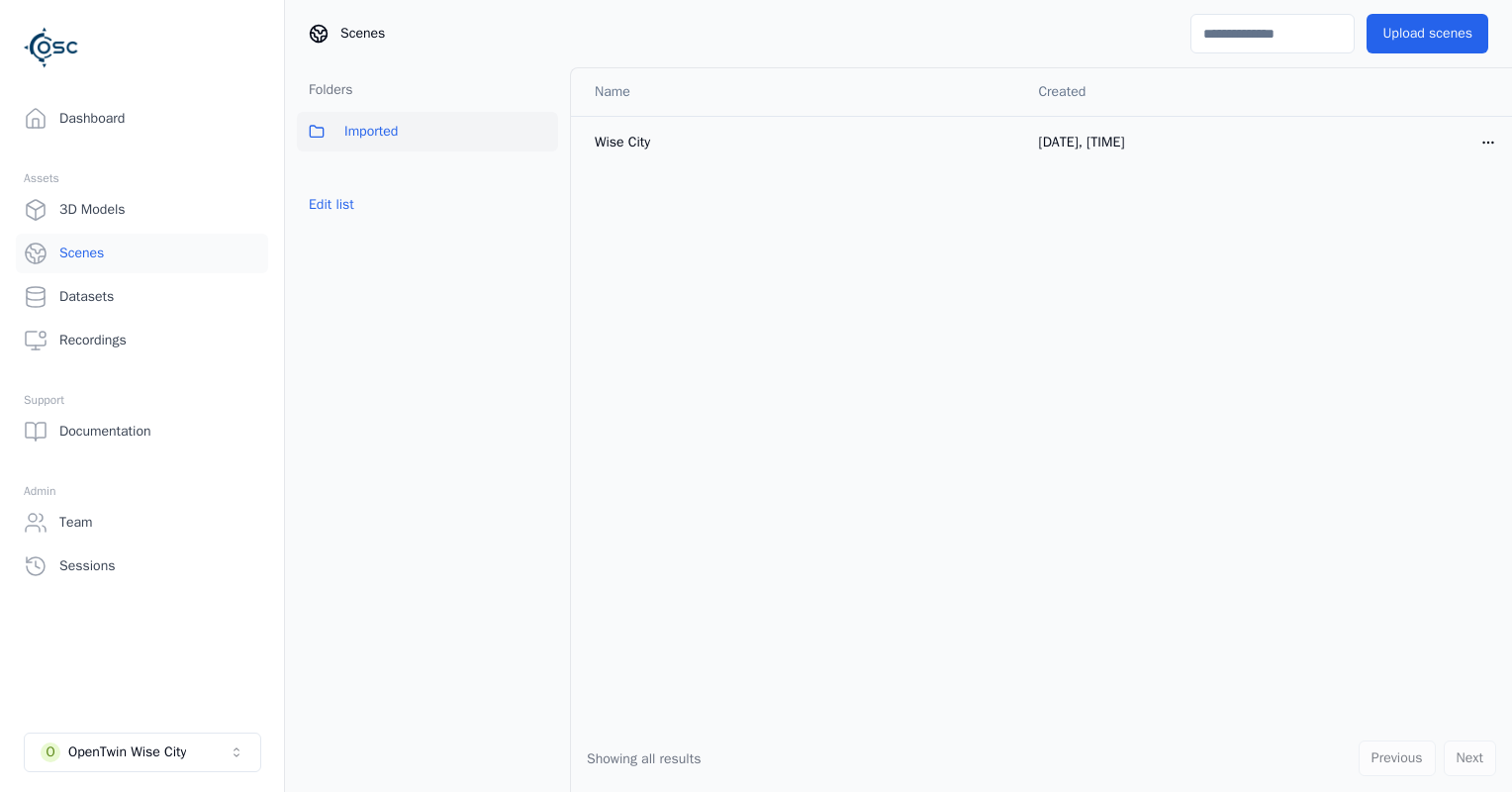 click on "Datasets" at bounding box center [142, 297] 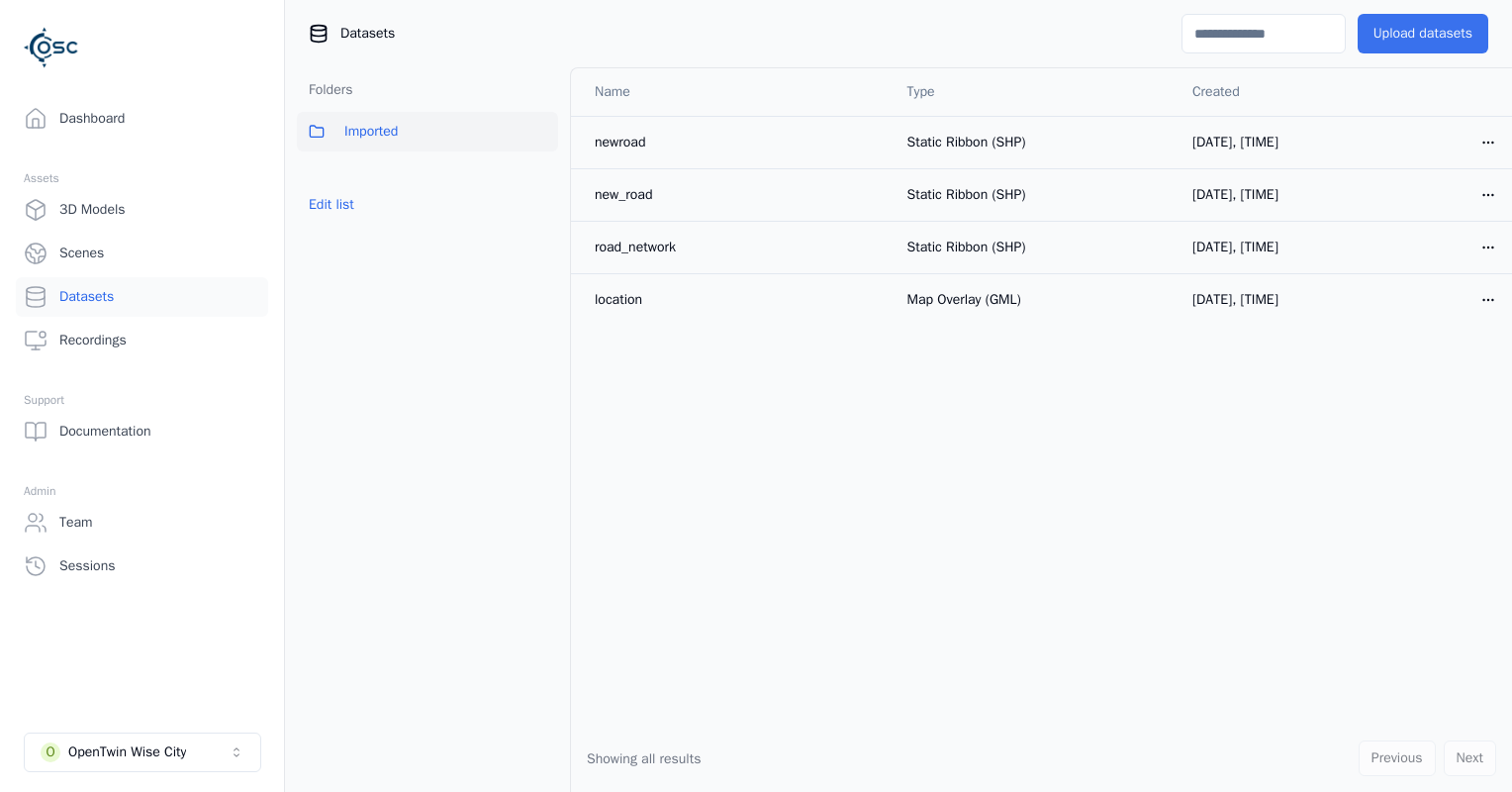 click on "Upload datasets" at bounding box center [1423, 34] 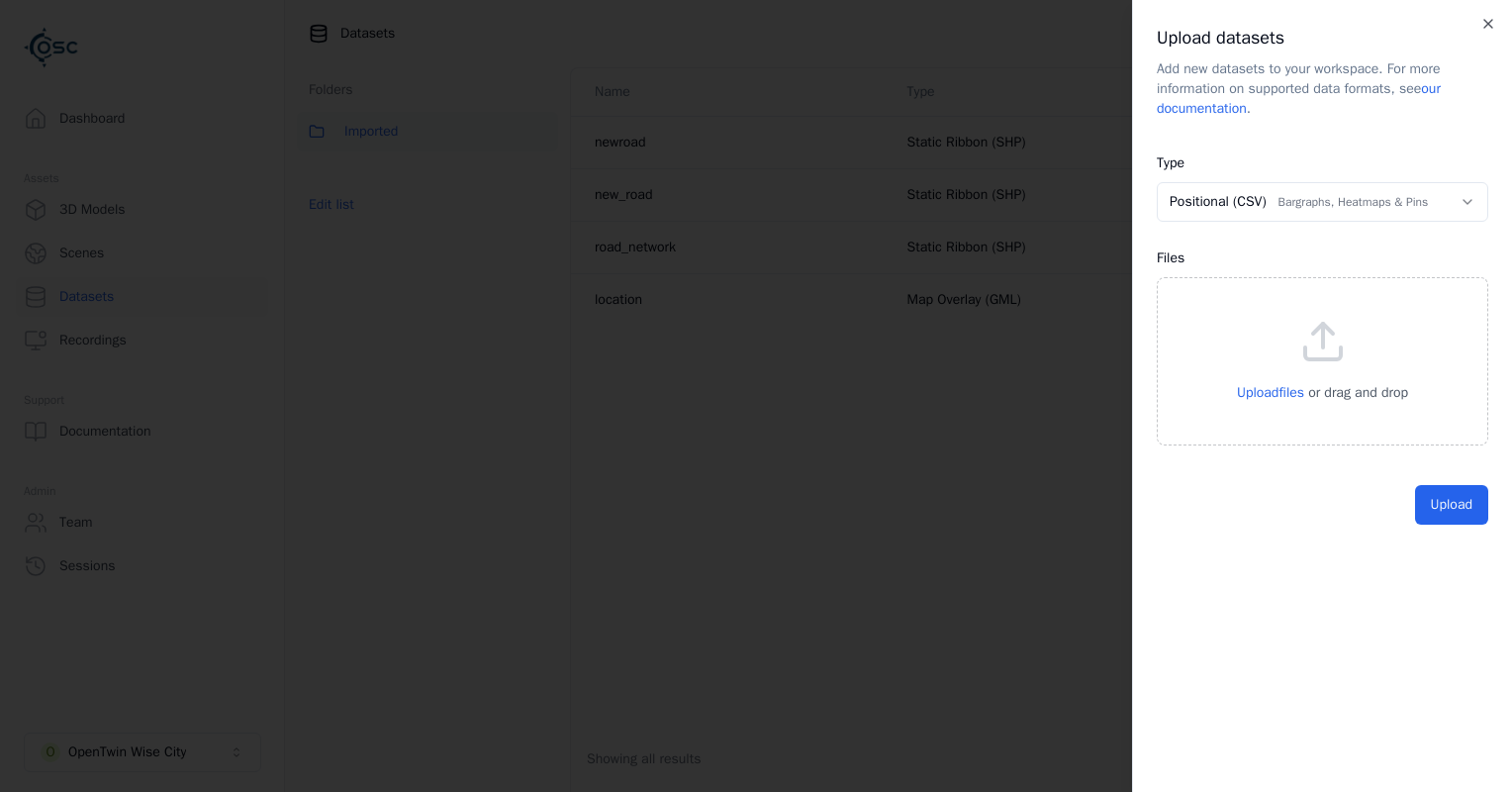 click on "**********" at bounding box center [756, 396] 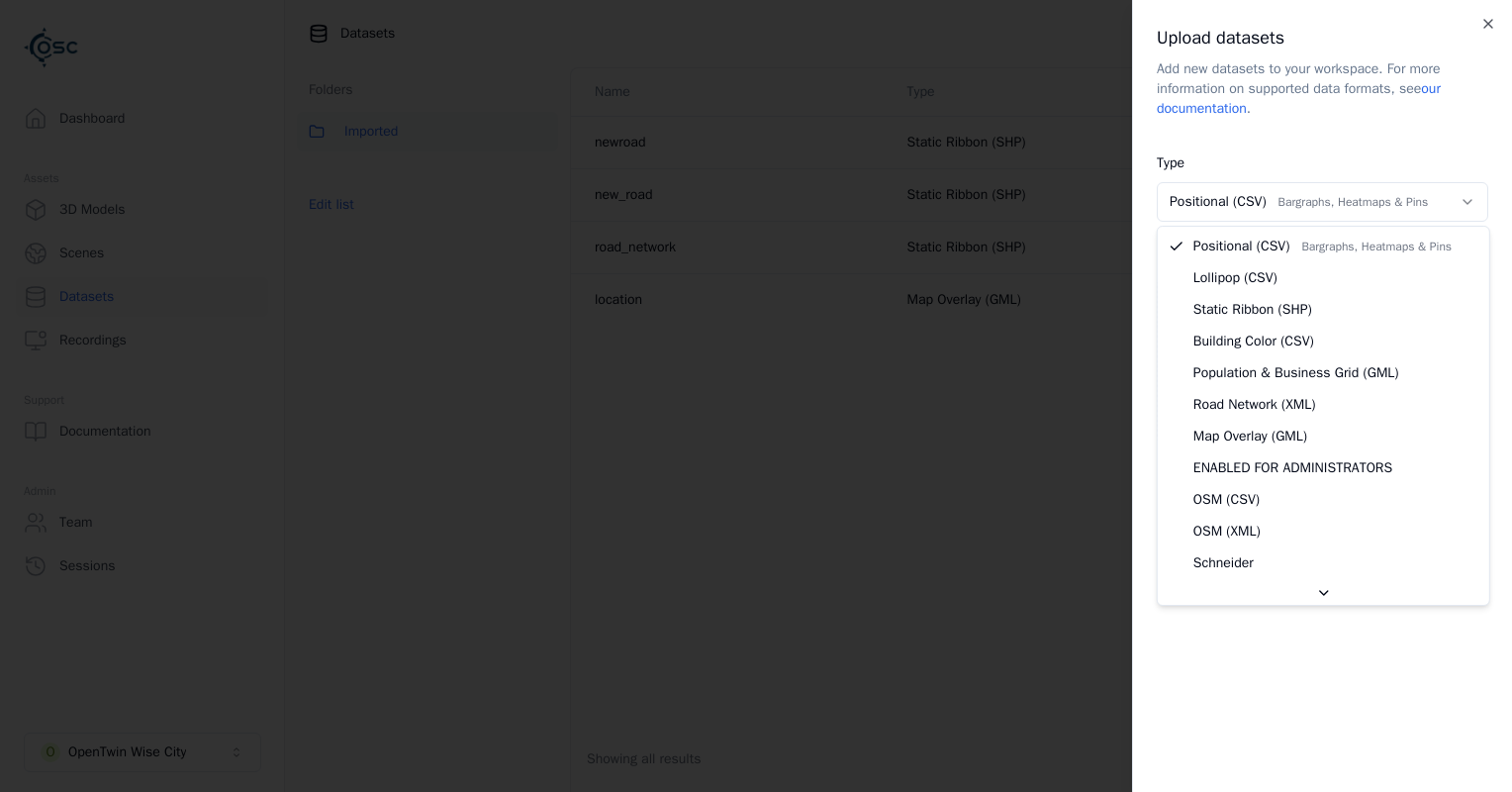 select on "**********" 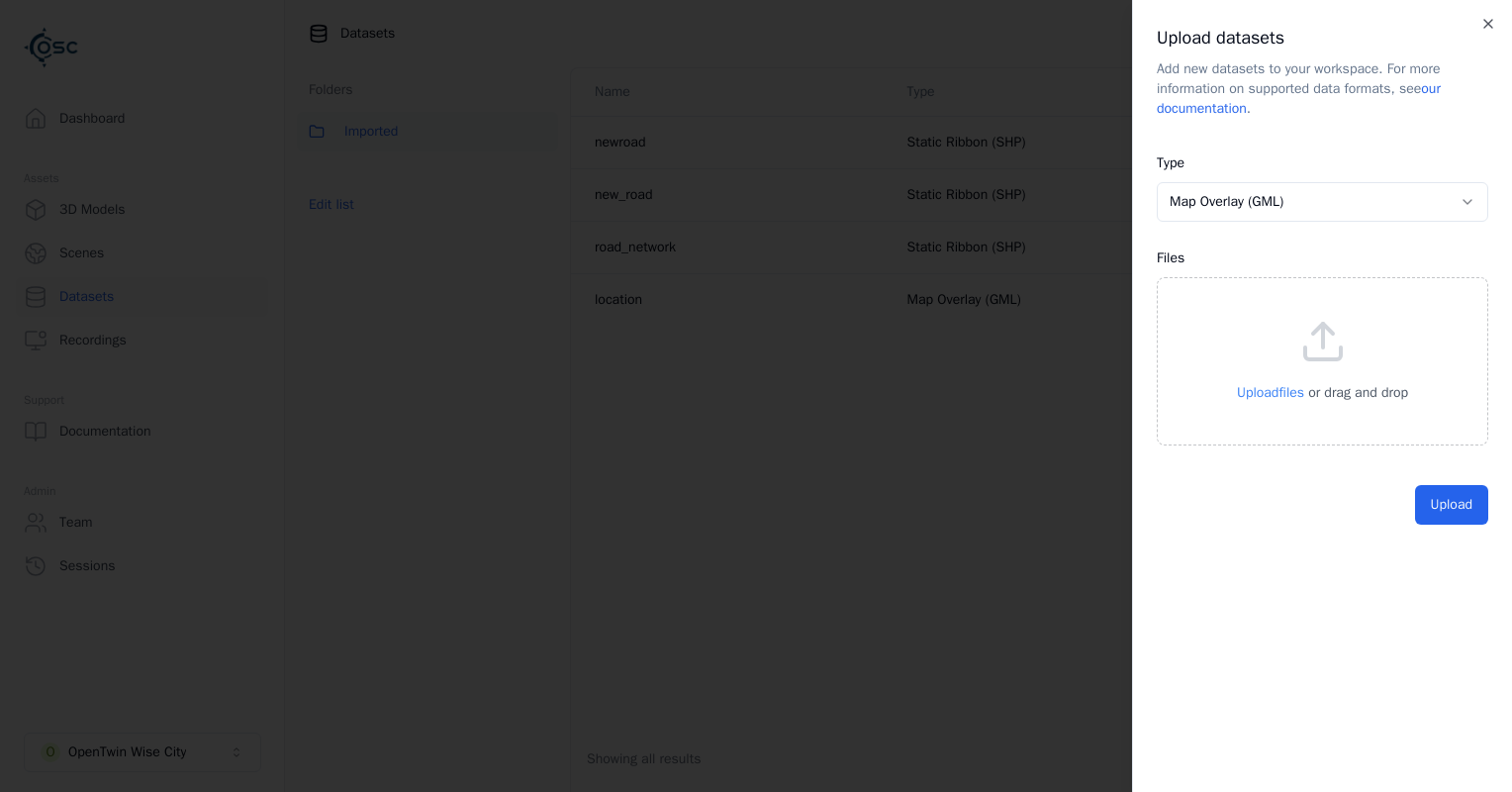 click on "Upload  files" at bounding box center (1271, 392) 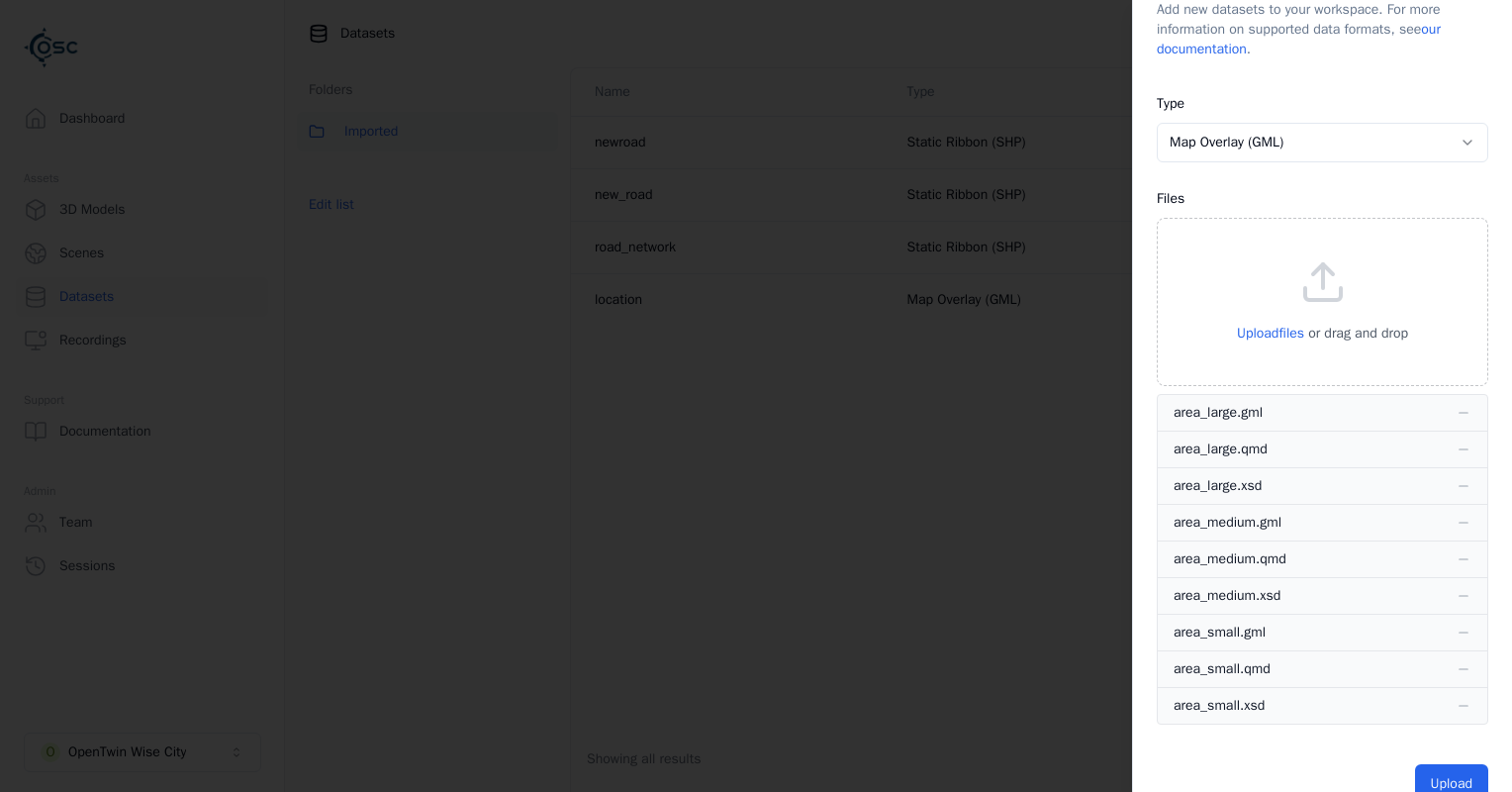 scroll, scrollTop: 92, scrollLeft: 0, axis: vertical 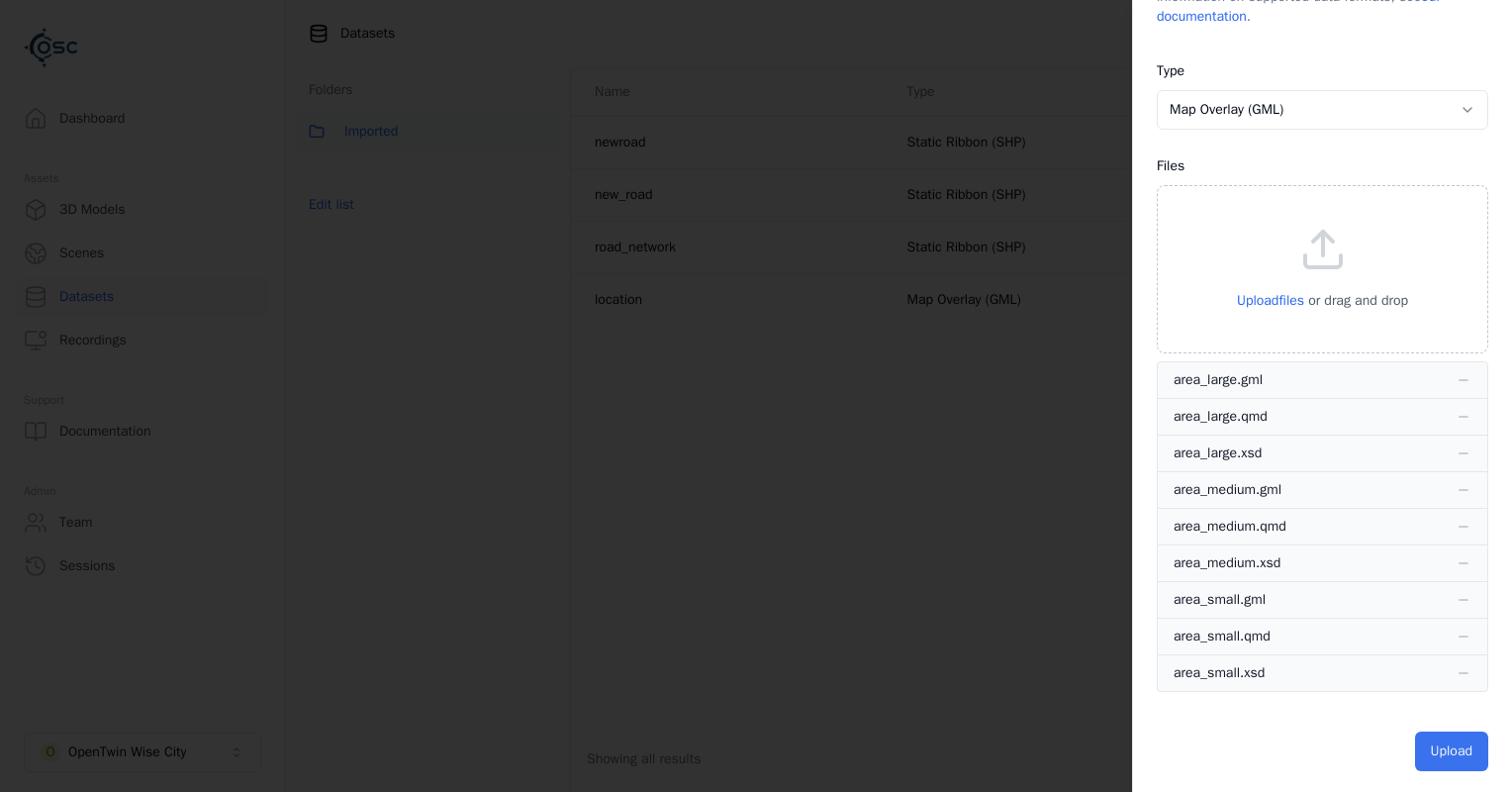 click on "Upload" at bounding box center [1452, 751] 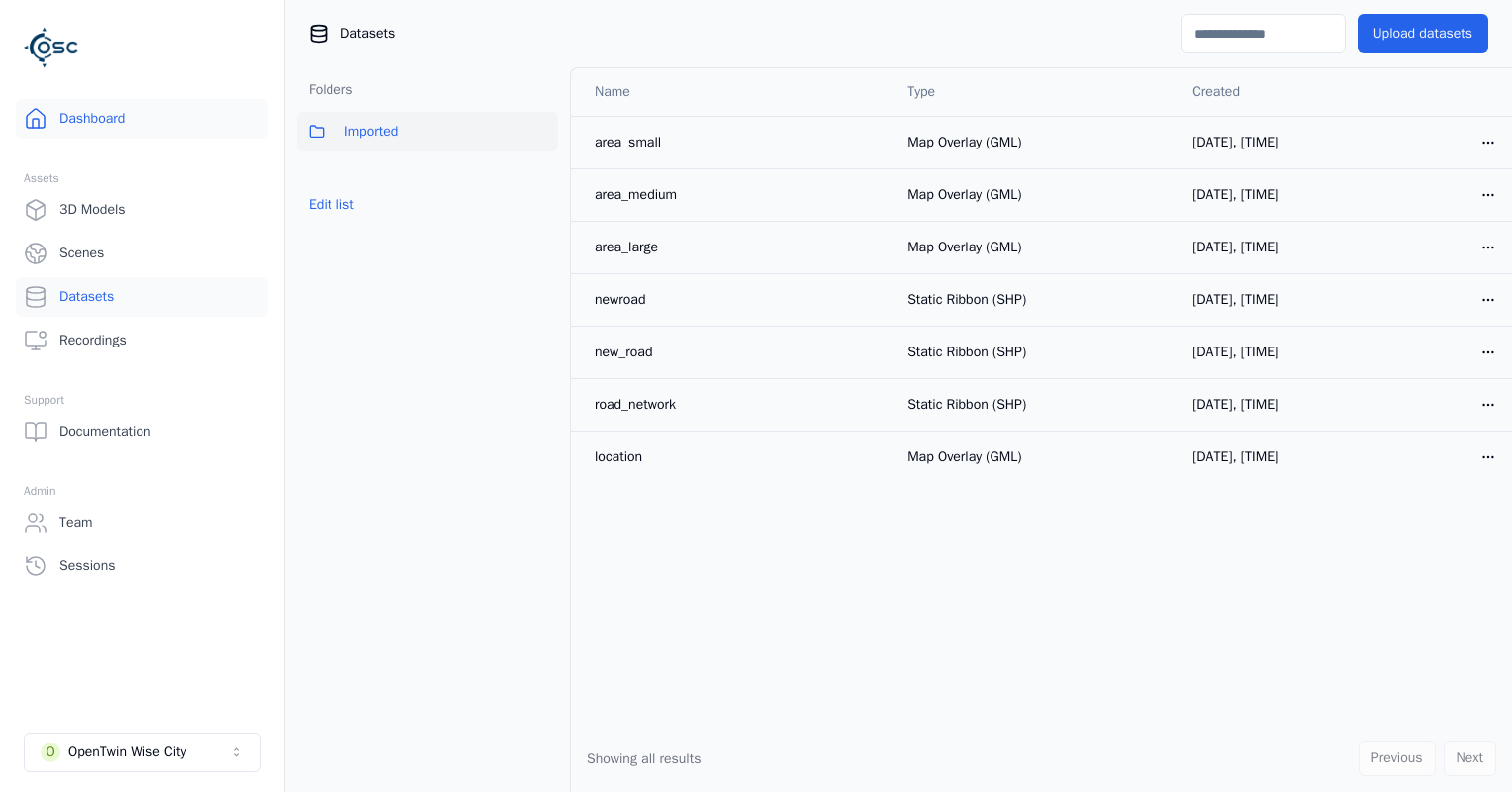 click on "Dashboard" at bounding box center (142, 119) 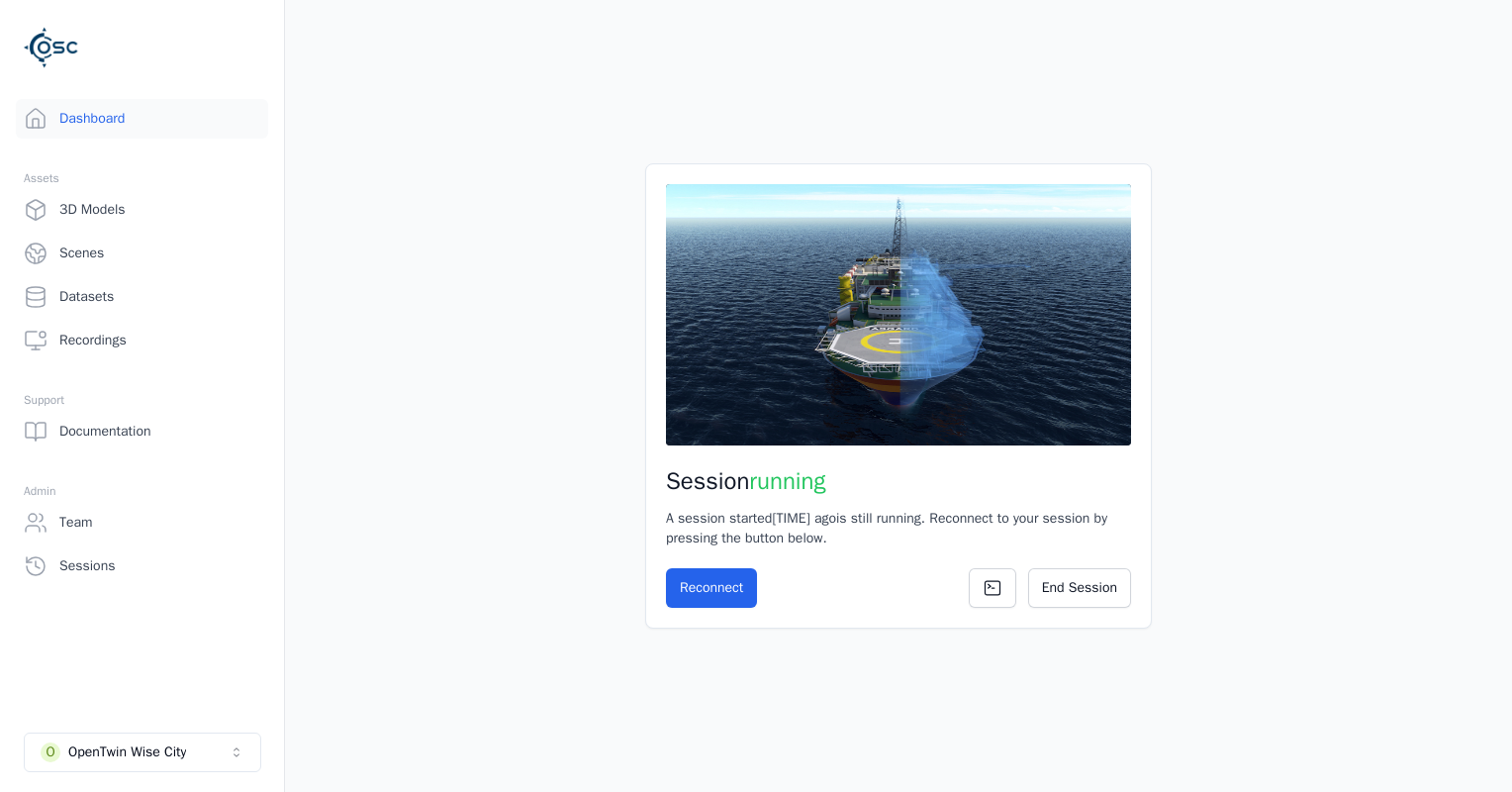 click on "Session  running A session started  [TIME] ago  is still running. Reconnect to your session by pressing the button below. Reconnect End Session" at bounding box center (898, 396) 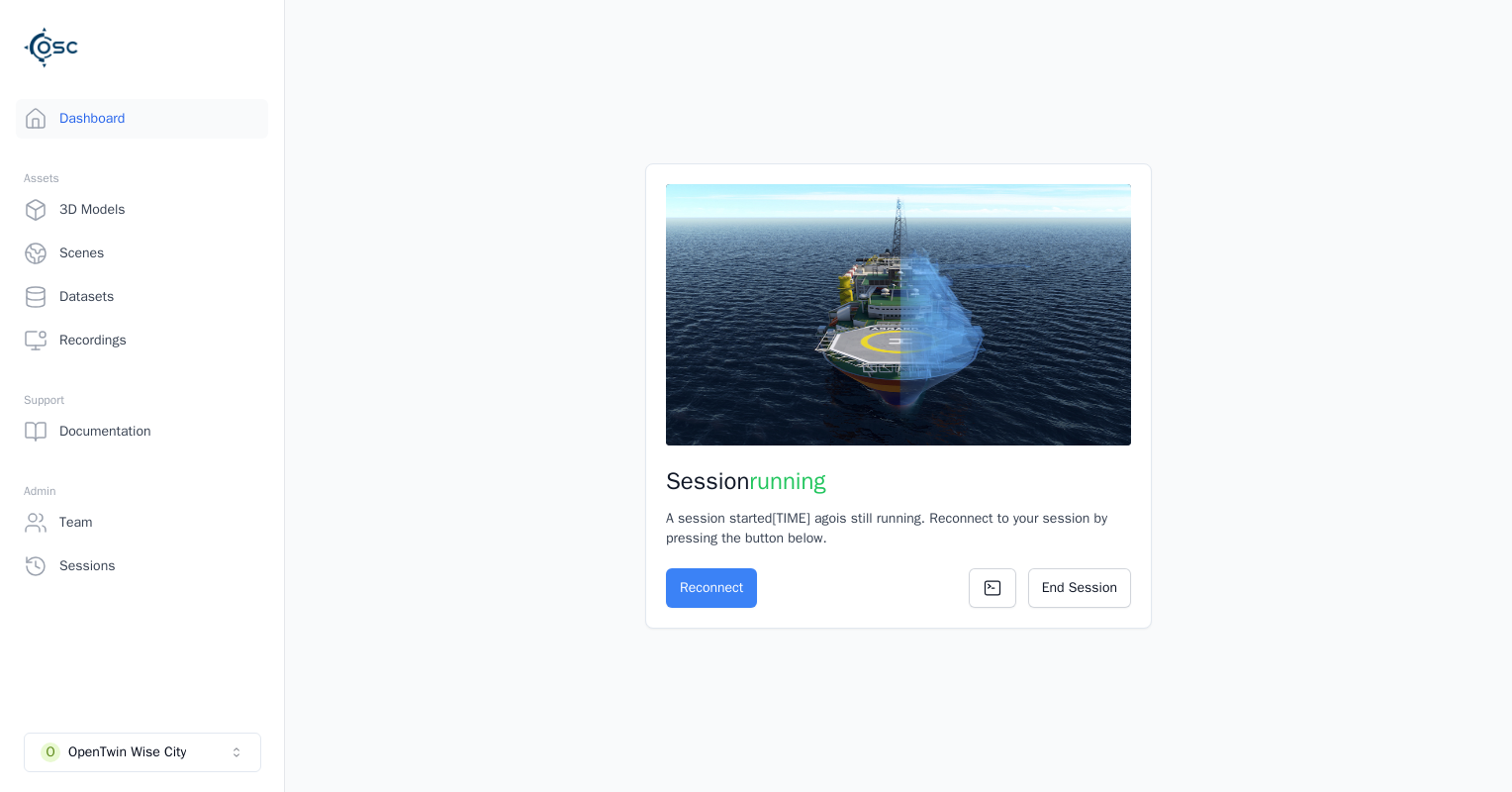 click on "Reconnect" at bounding box center (711, 588) 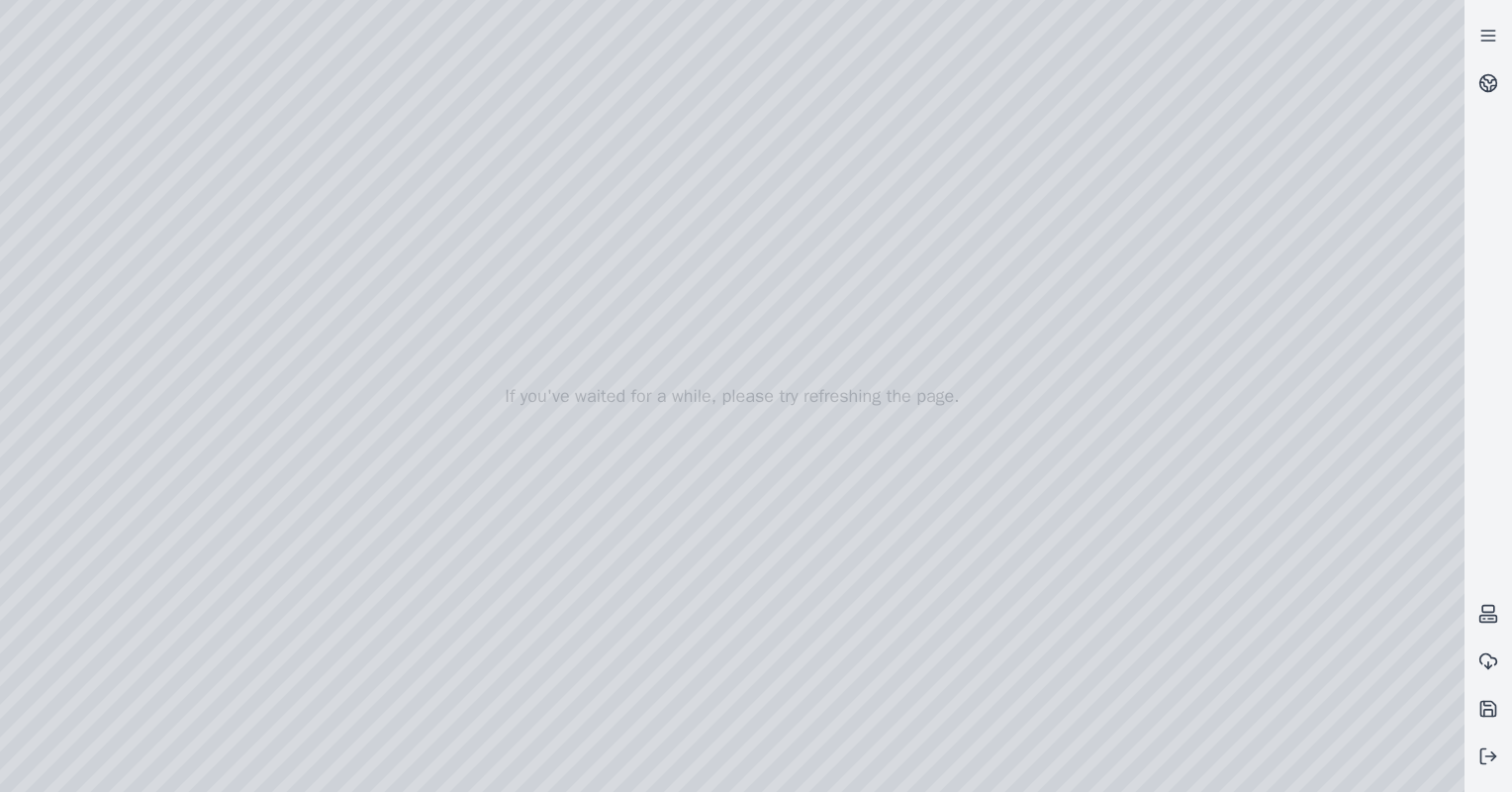 click at bounding box center [732, 396] 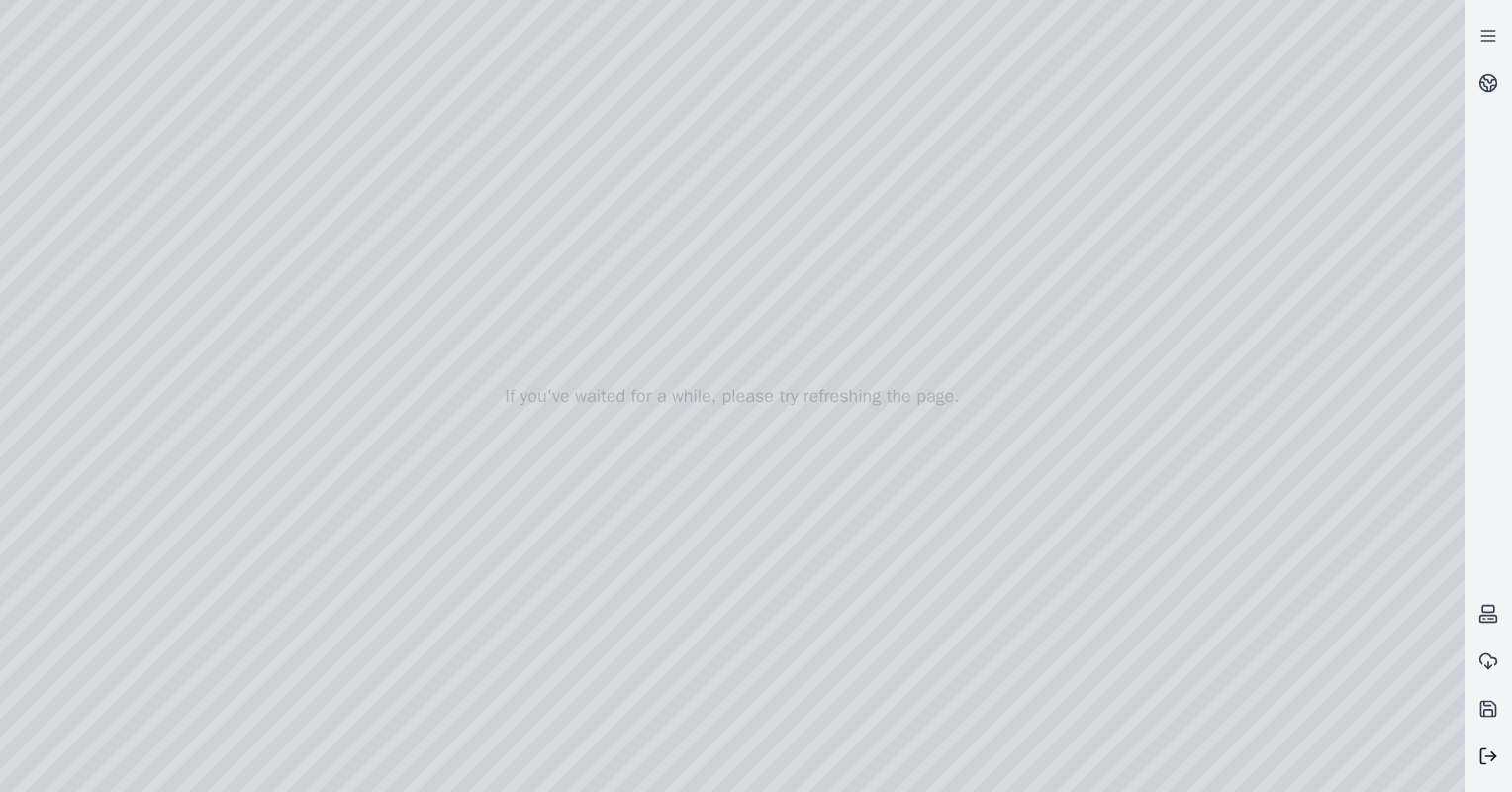 click 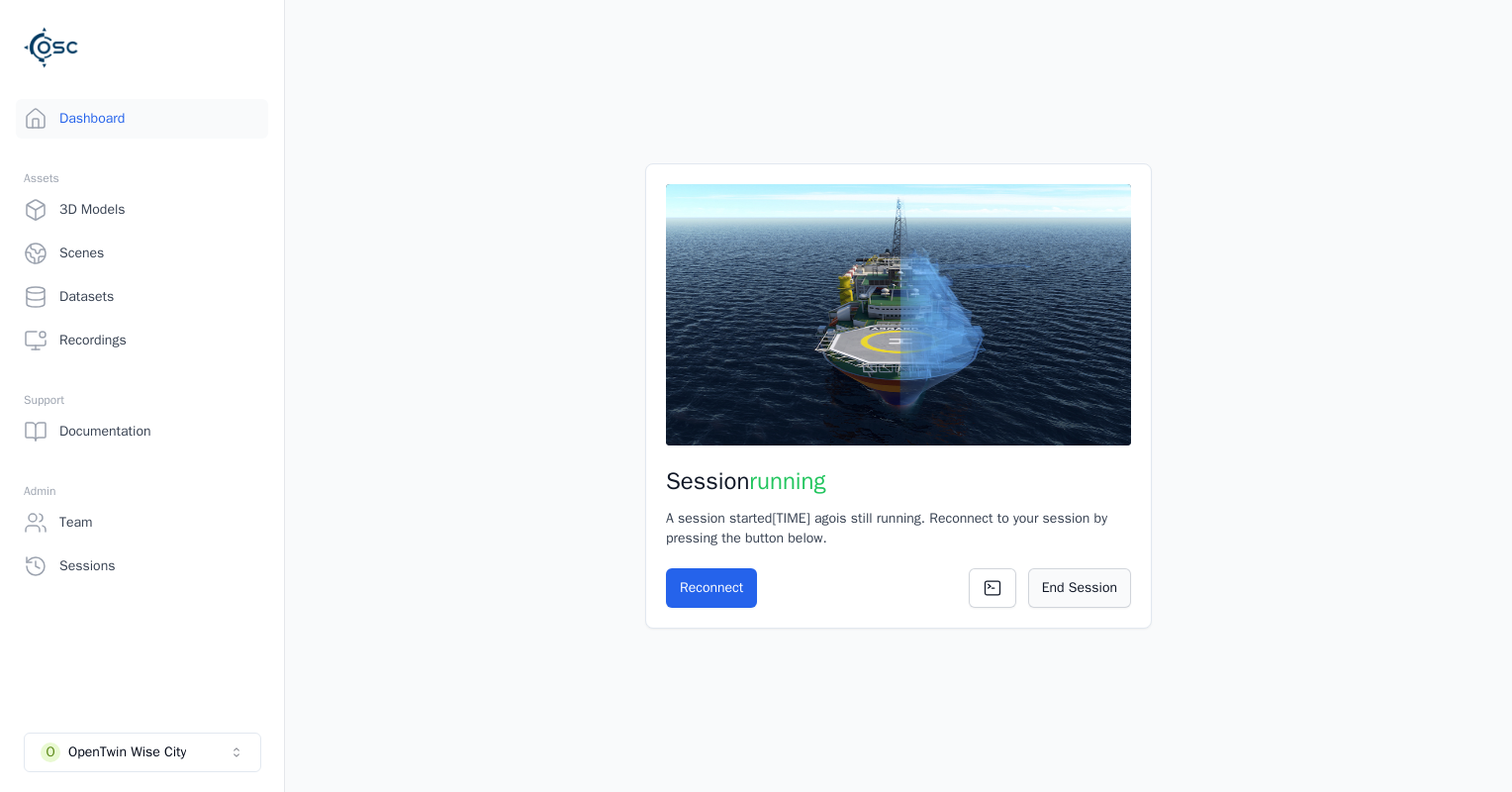 click on "End Session" at bounding box center (1080, 588) 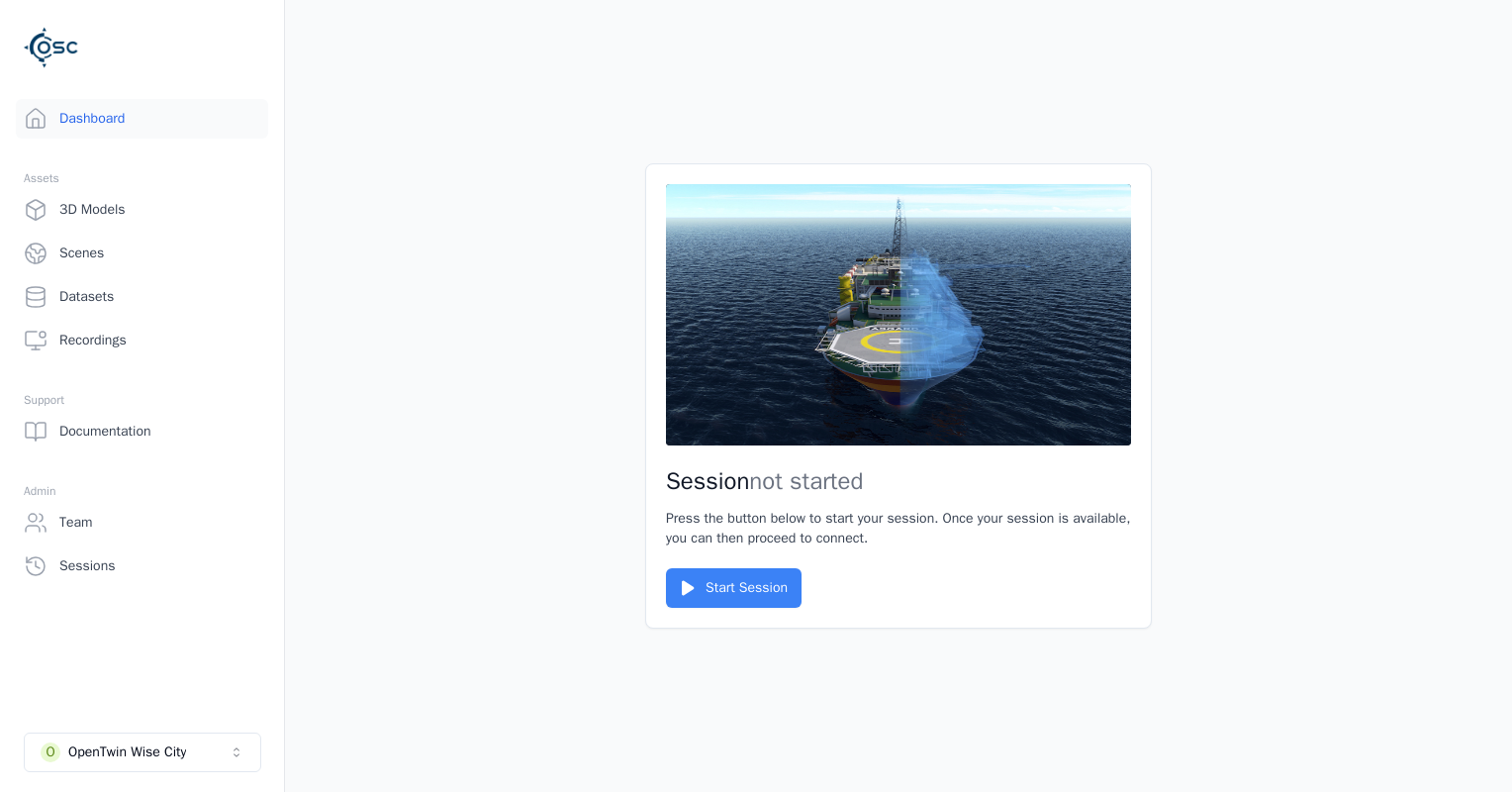 click on "Start Session" at bounding box center (733, 588) 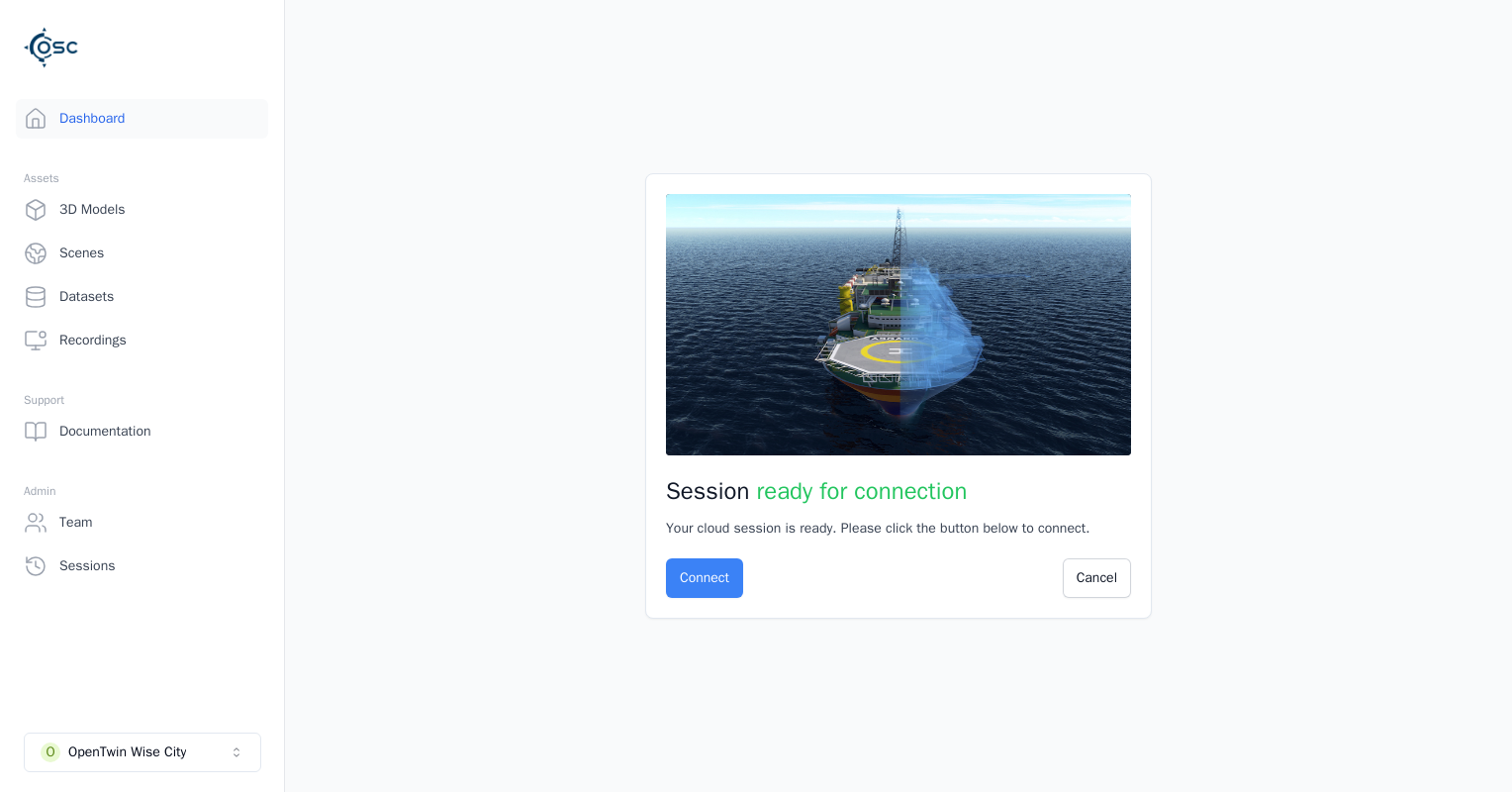 click on "Connect" at bounding box center (705, 578) 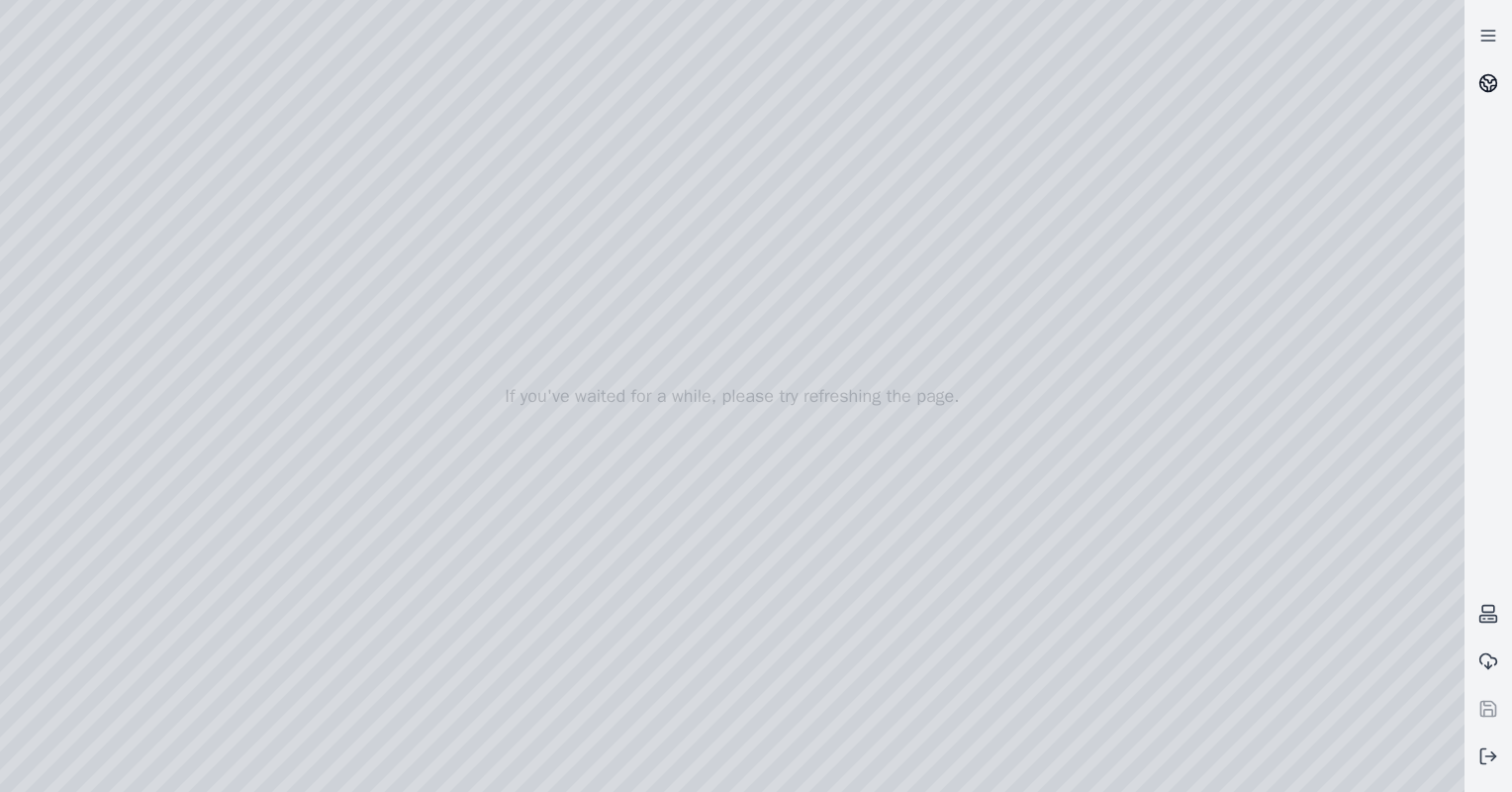 click at bounding box center (1488, 83) 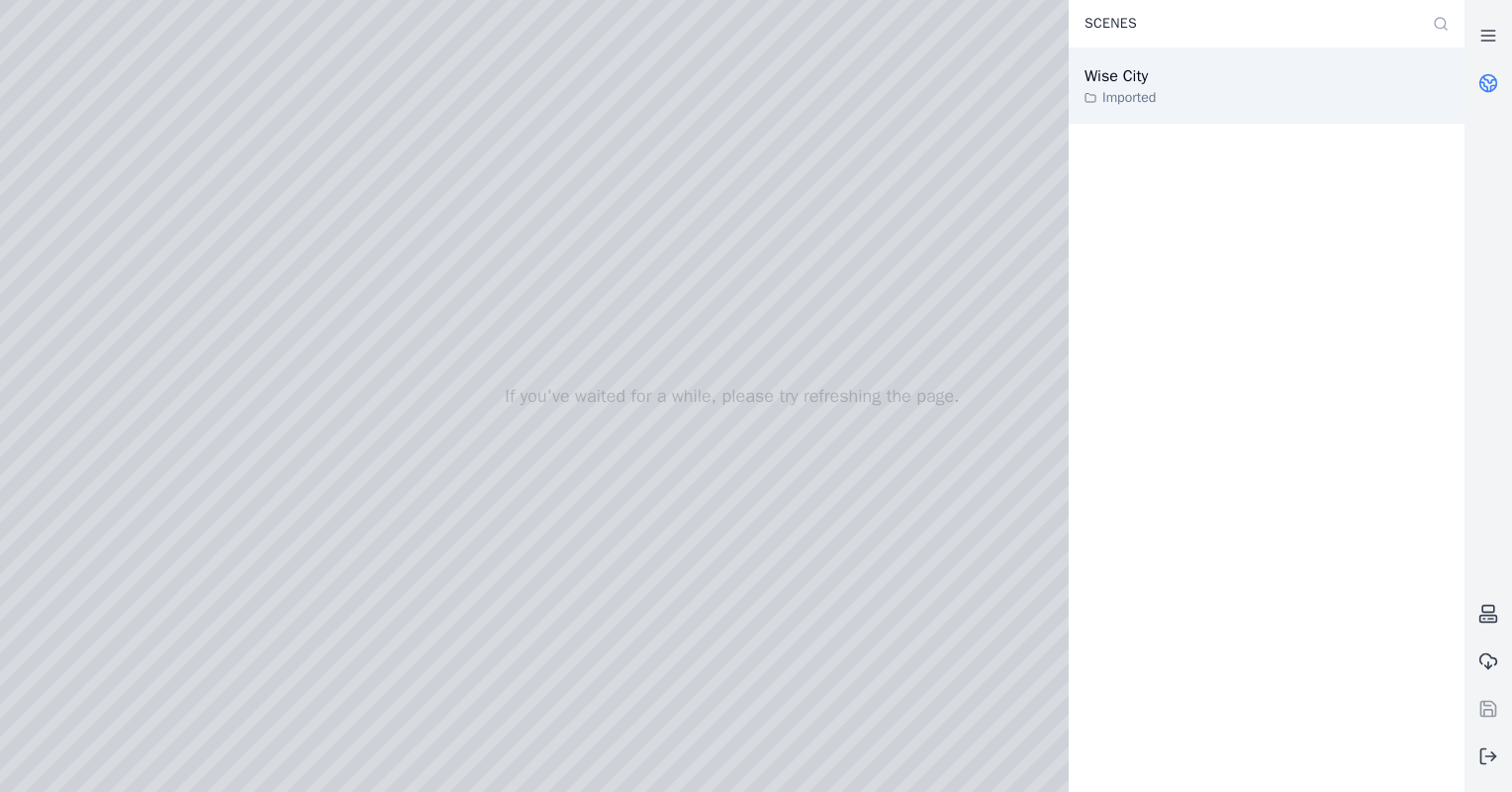 click on "Wise City Imported" at bounding box center (1267, 86) 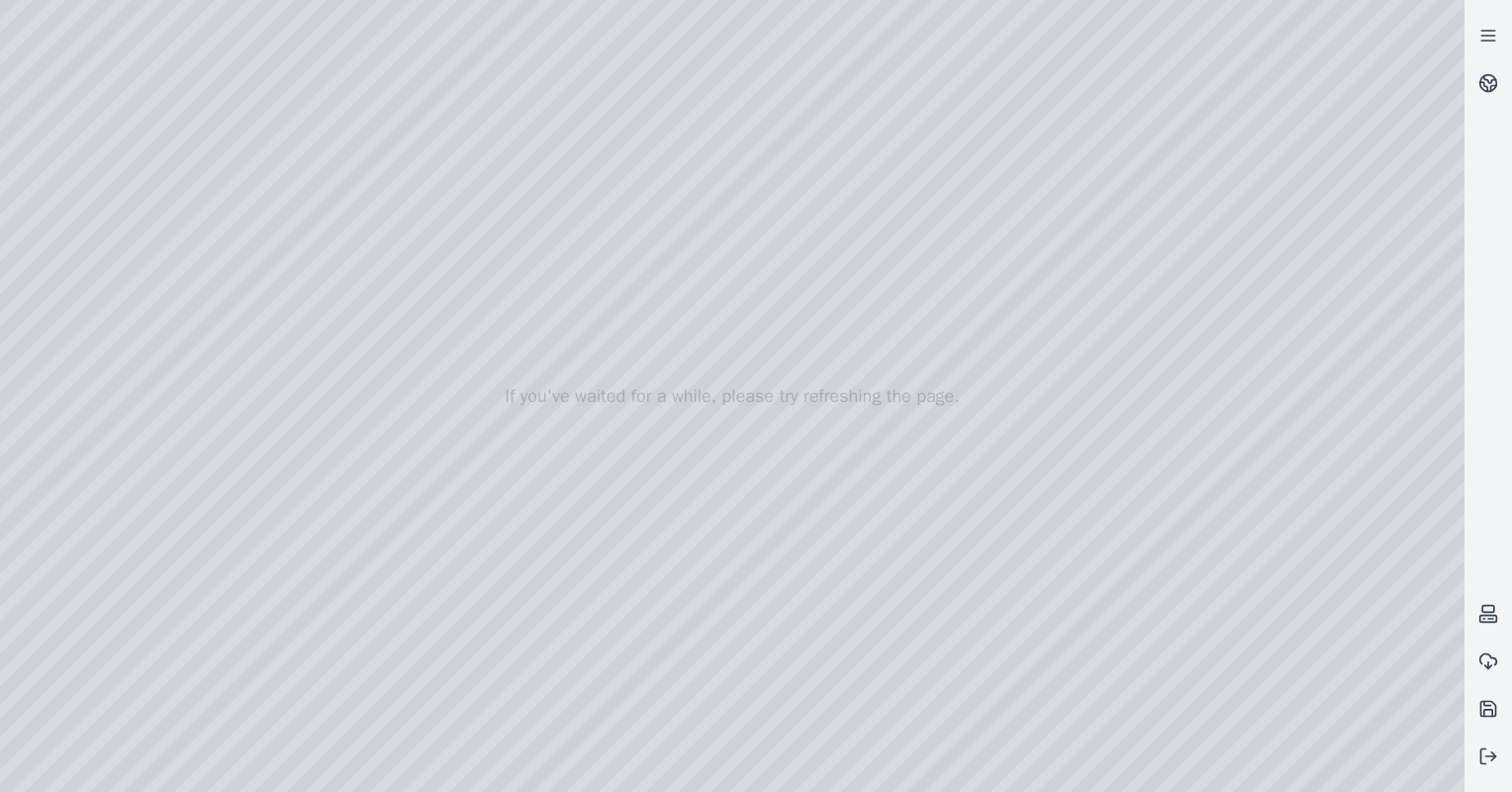 drag, startPoint x: 316, startPoint y: 519, endPoint x: 320, endPoint y: 537, distance: 18.439089 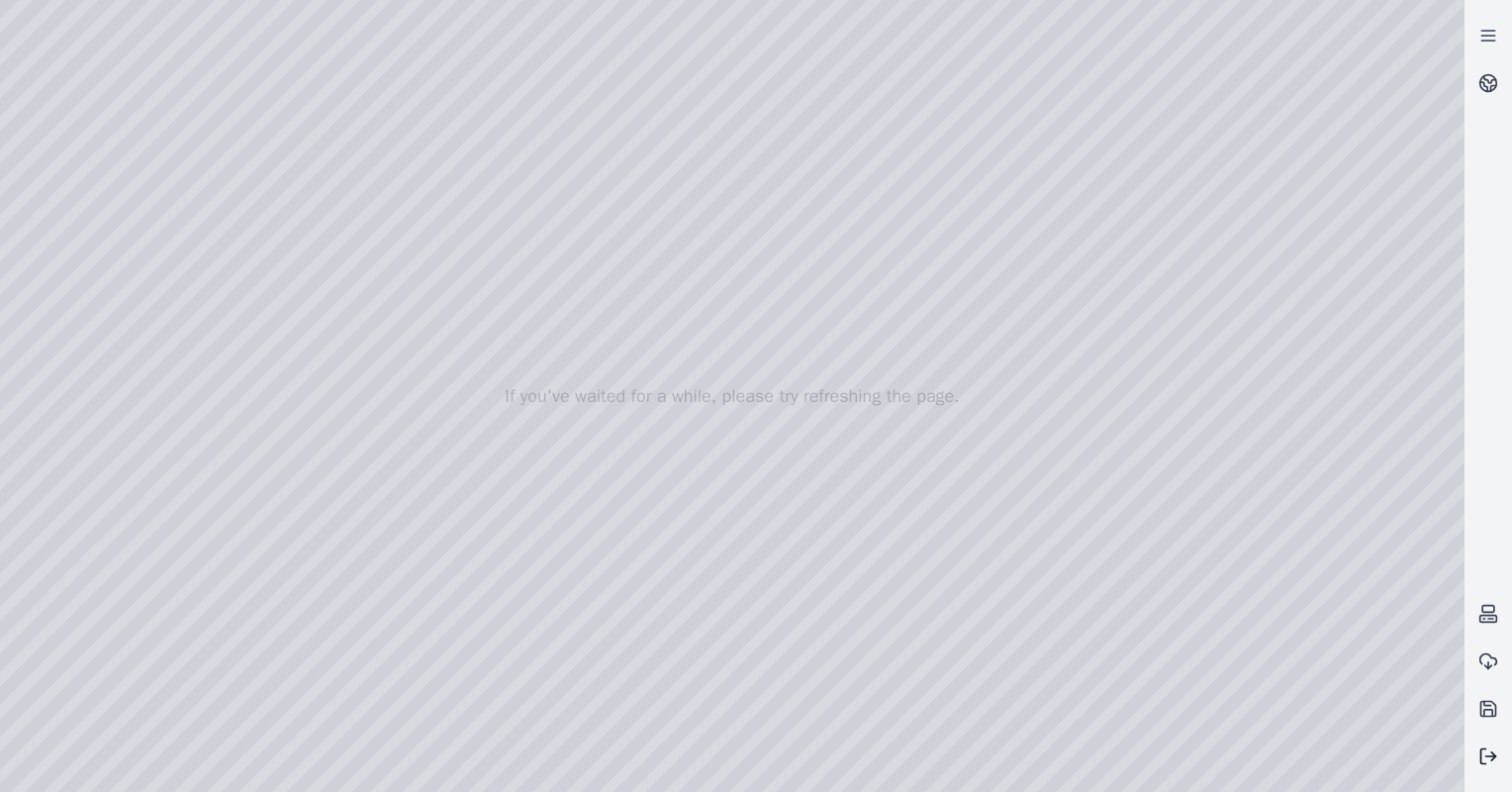 click 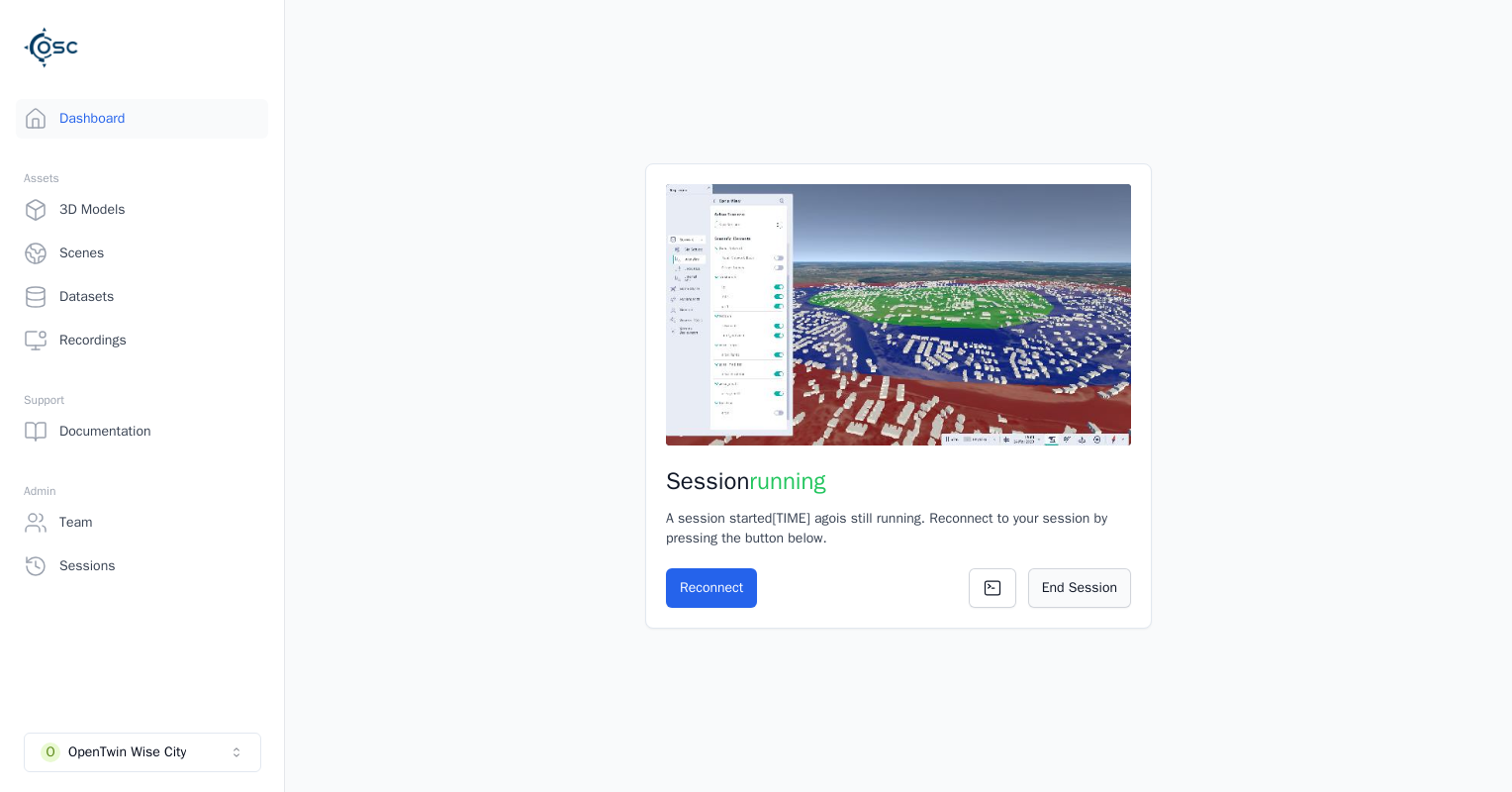 click on "End Session" at bounding box center [1080, 588] 